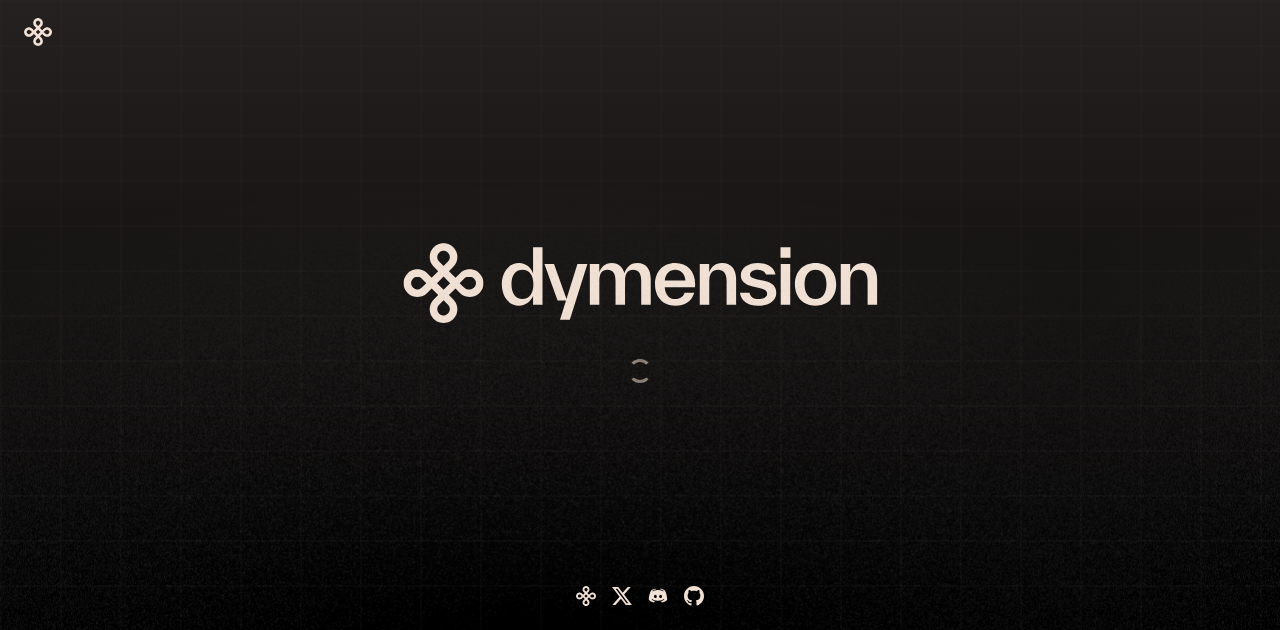 scroll, scrollTop: 0, scrollLeft: 0, axis: both 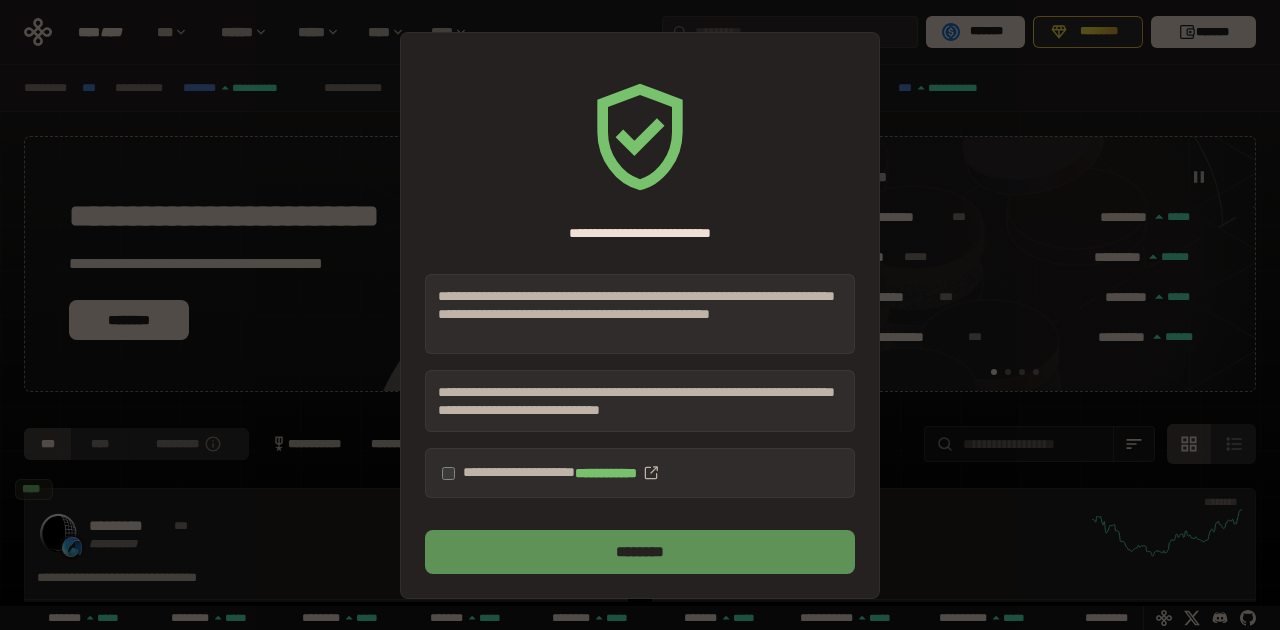 click on "********" at bounding box center (640, 552) 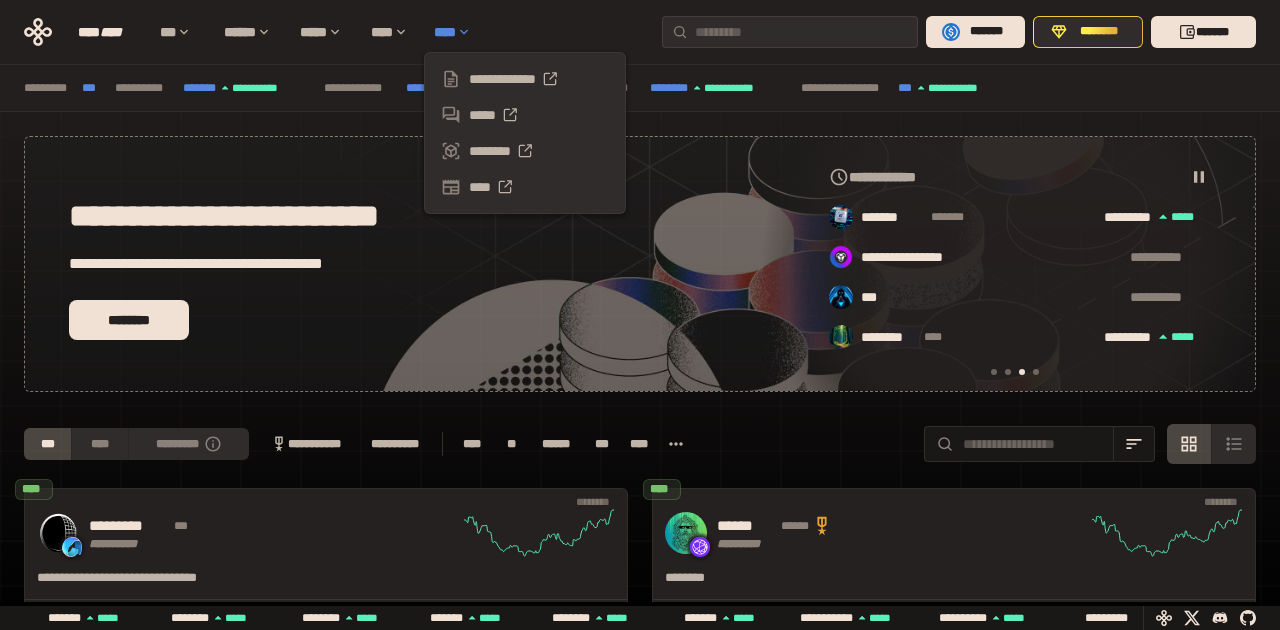 scroll, scrollTop: 0, scrollLeft: 856, axis: horizontal 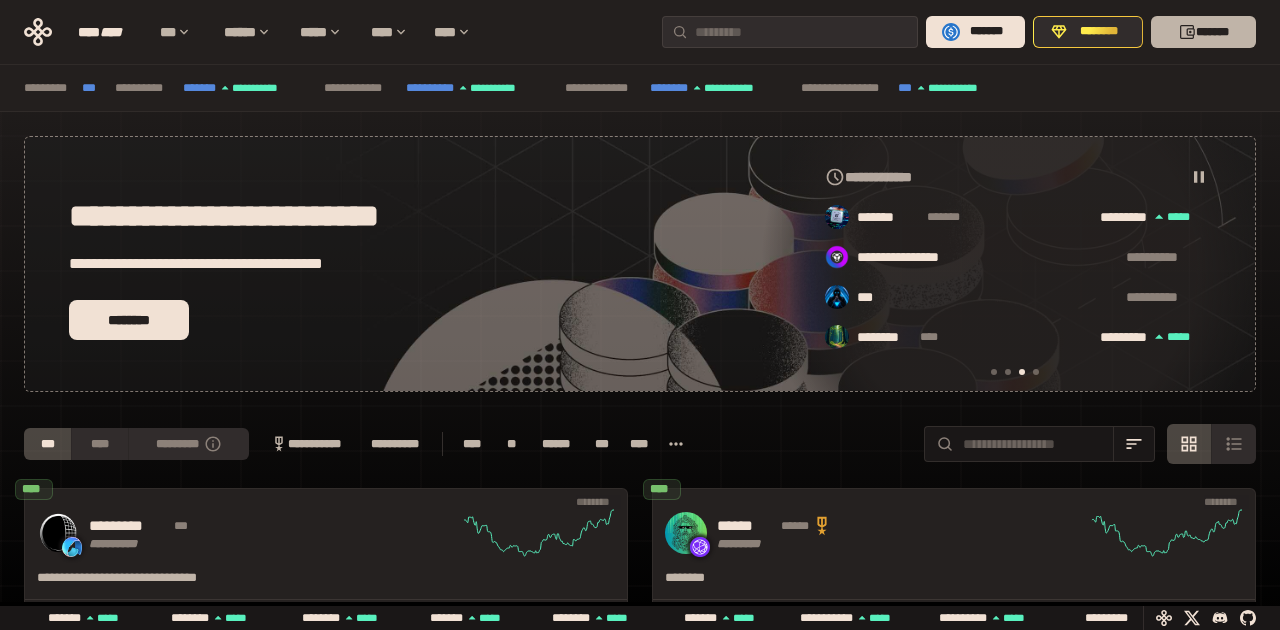 click on "*******" at bounding box center (1203, 32) 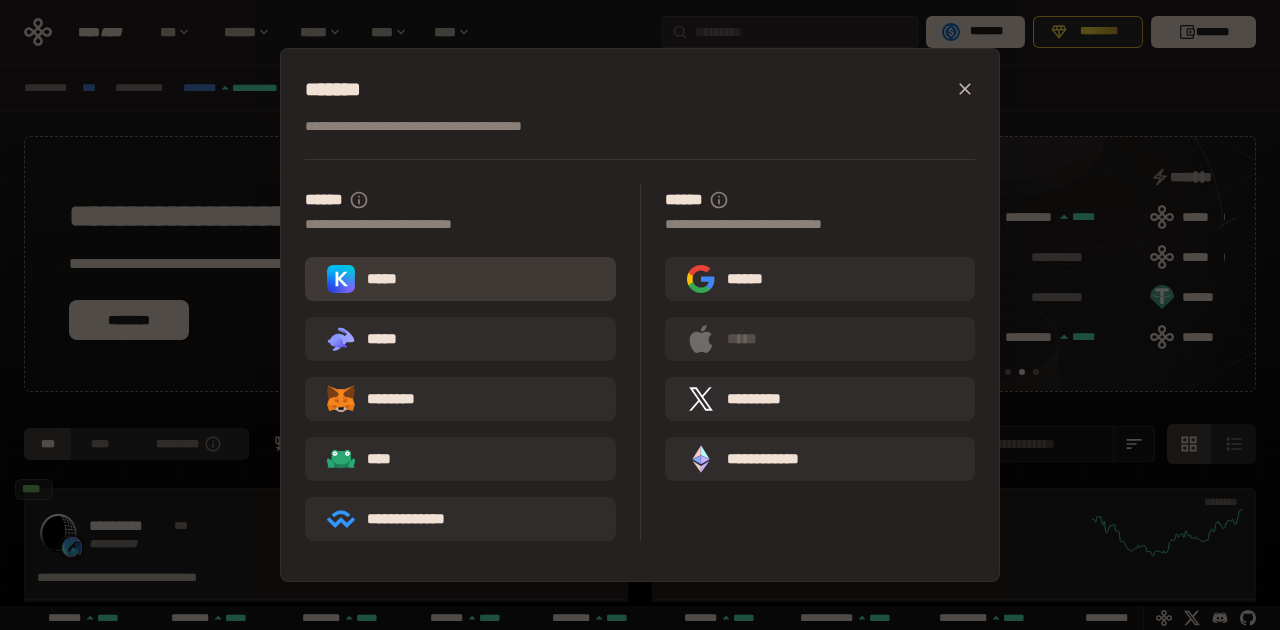 click on "*****" at bounding box center [460, 279] 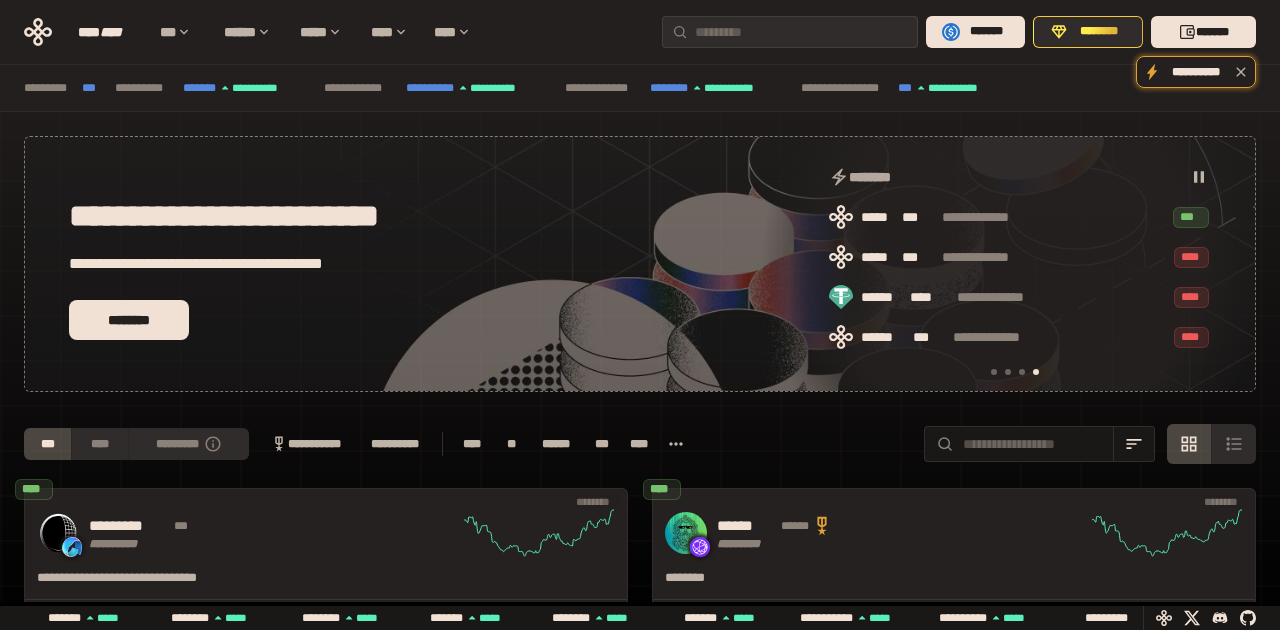 scroll, scrollTop: 0, scrollLeft: 1276, axis: horizontal 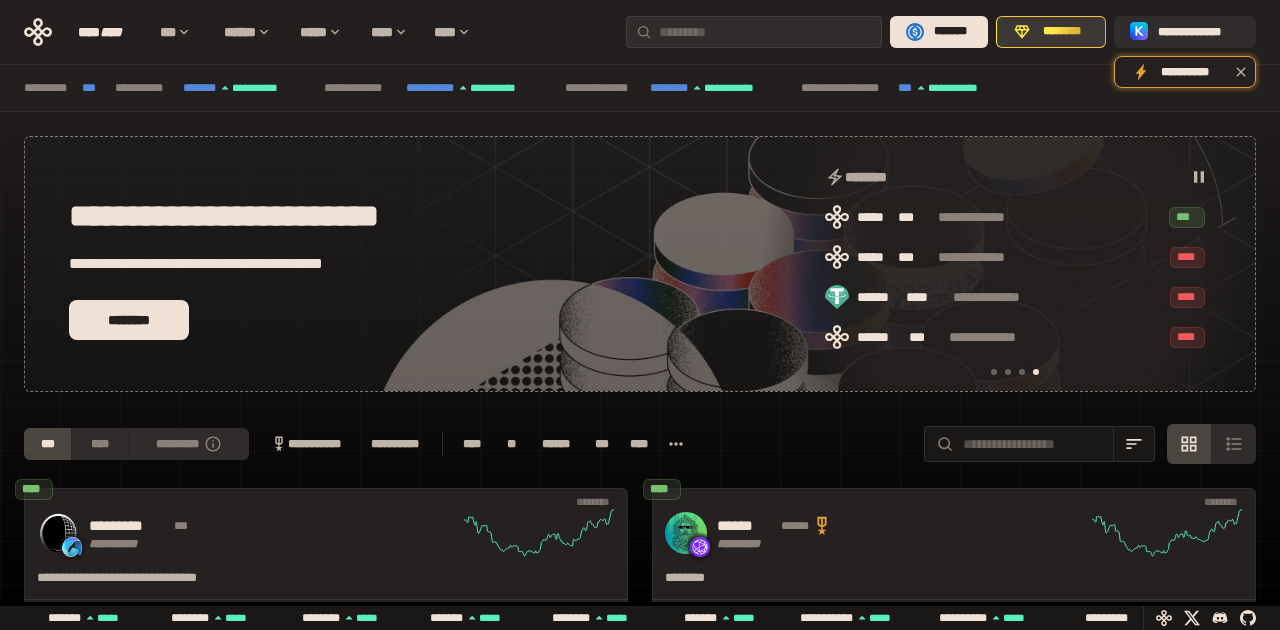 click on "********" at bounding box center (1062, 32) 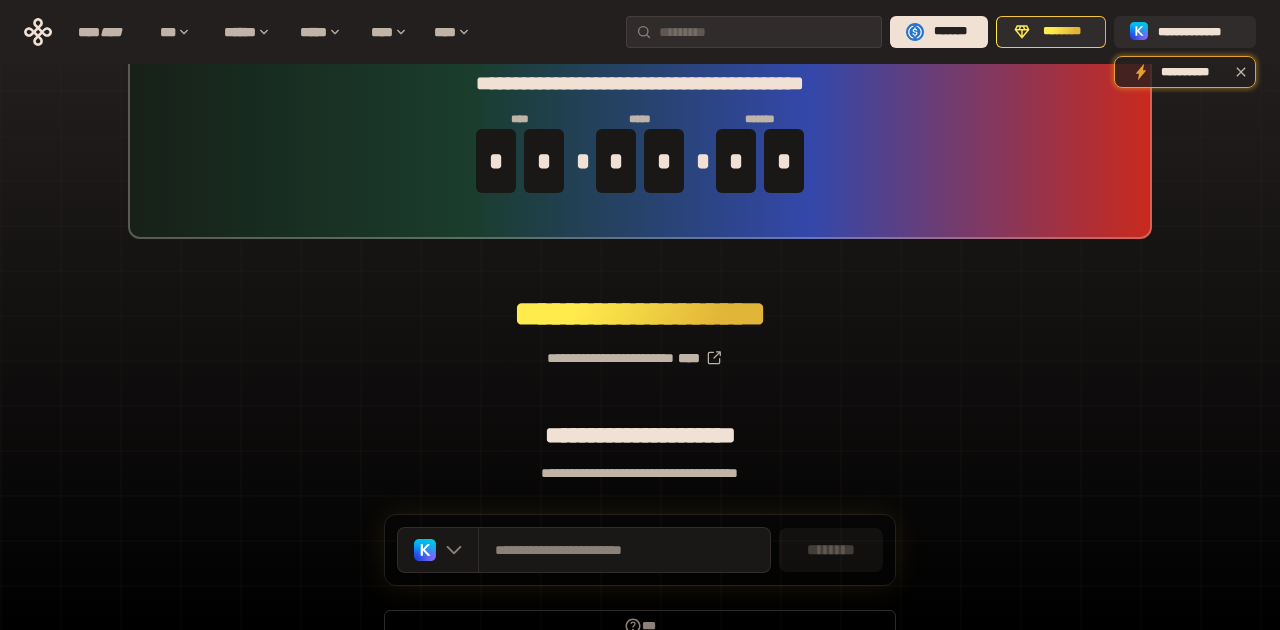 scroll, scrollTop: 0, scrollLeft: 0, axis: both 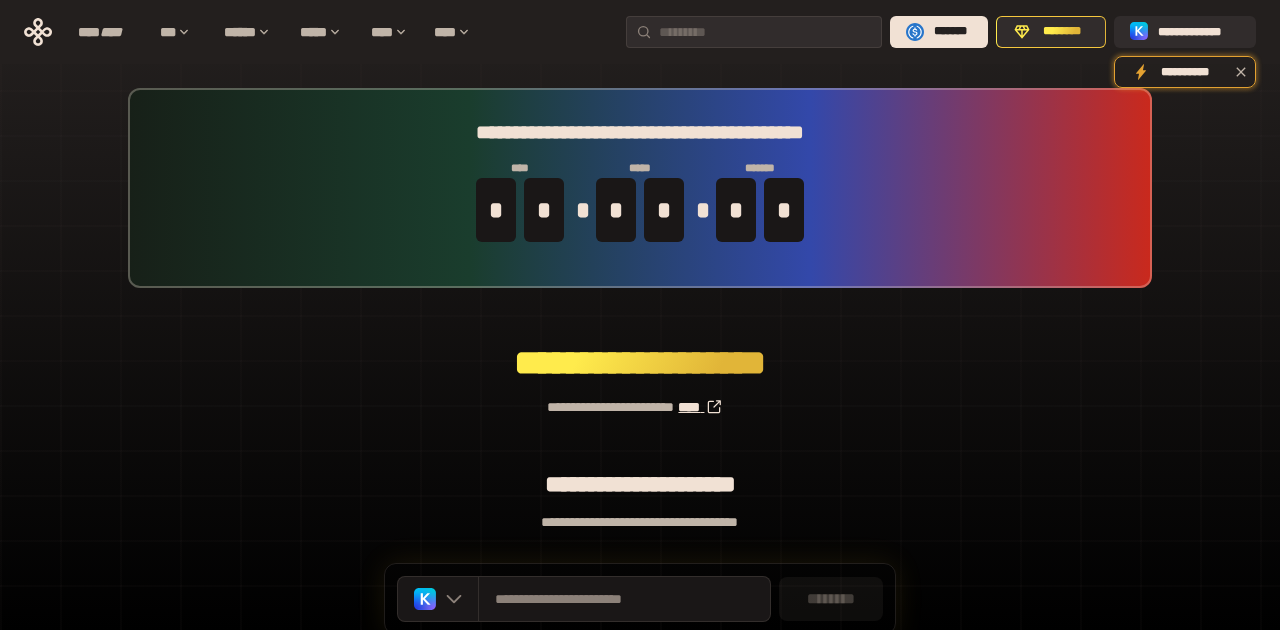 click 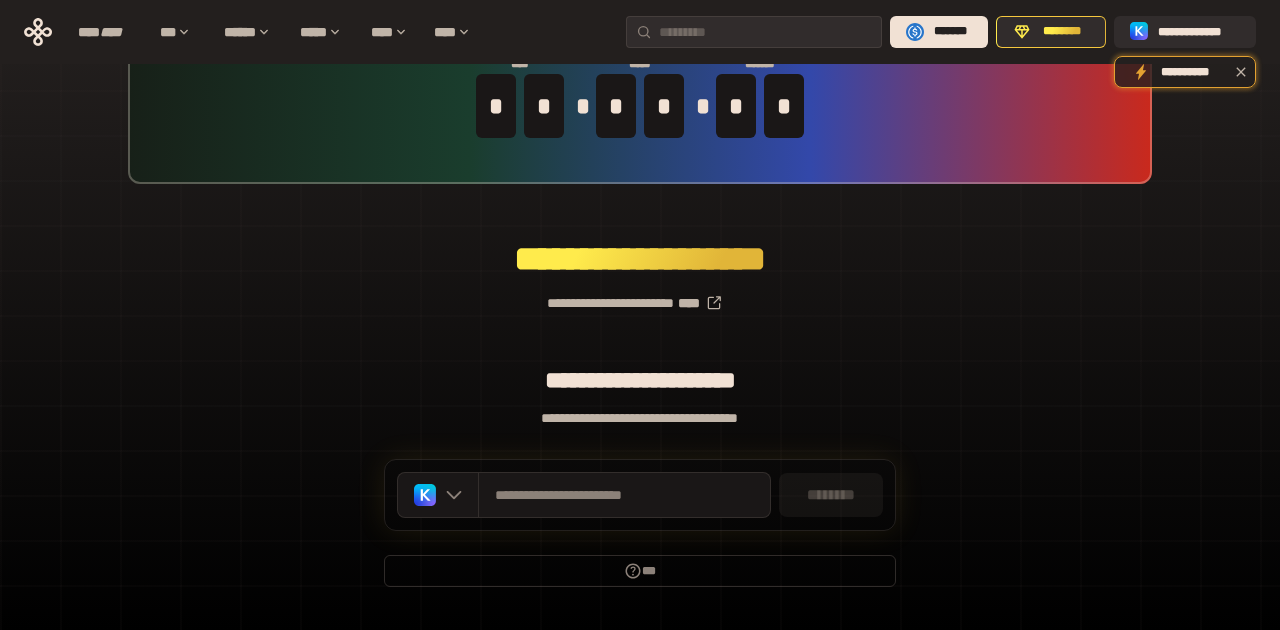 scroll, scrollTop: 125, scrollLeft: 0, axis: vertical 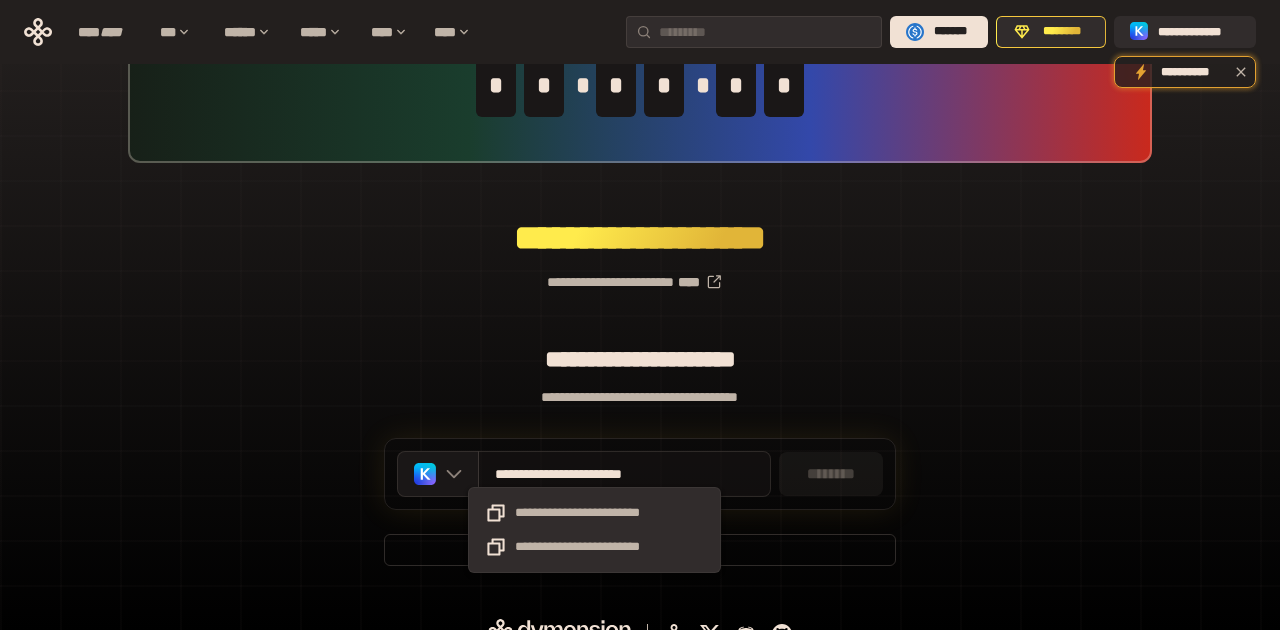 click on "**********" at bounding box center (594, 474) 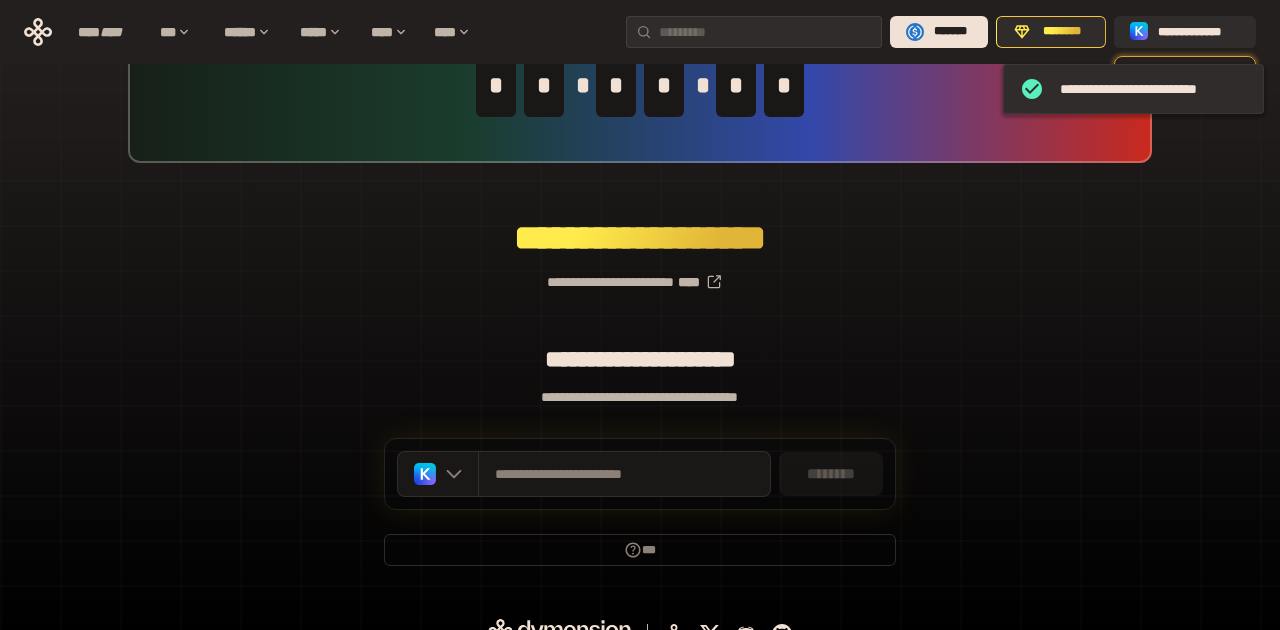 click on "********" at bounding box center [831, 474] 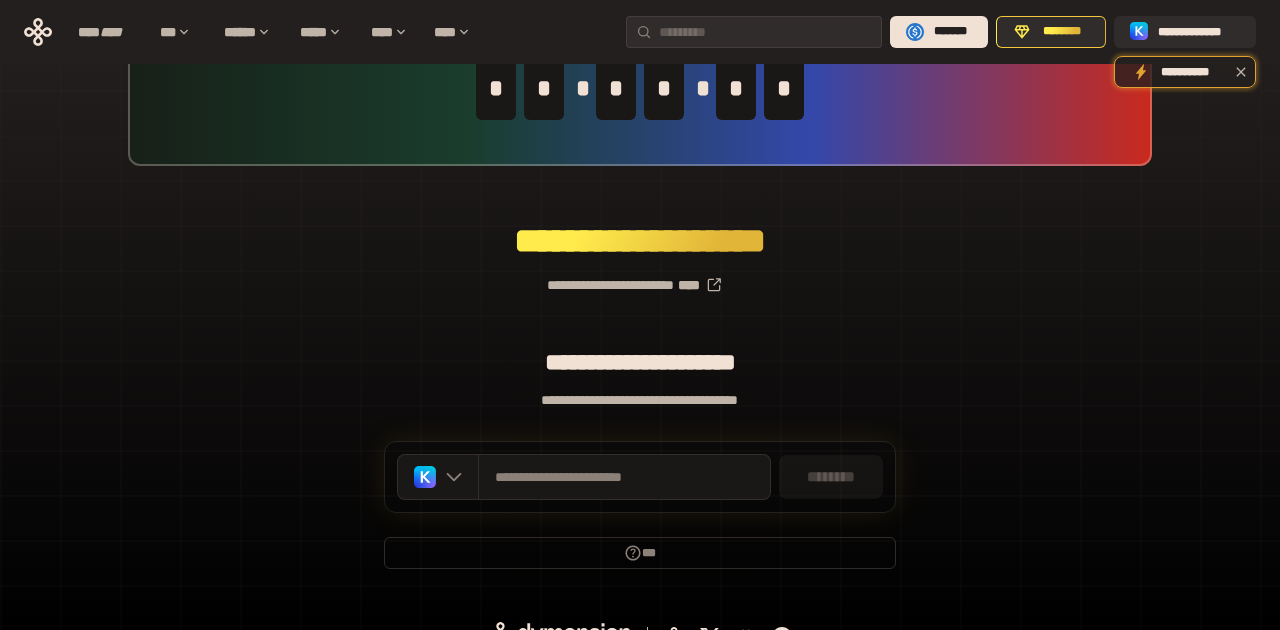 scroll, scrollTop: 153, scrollLeft: 0, axis: vertical 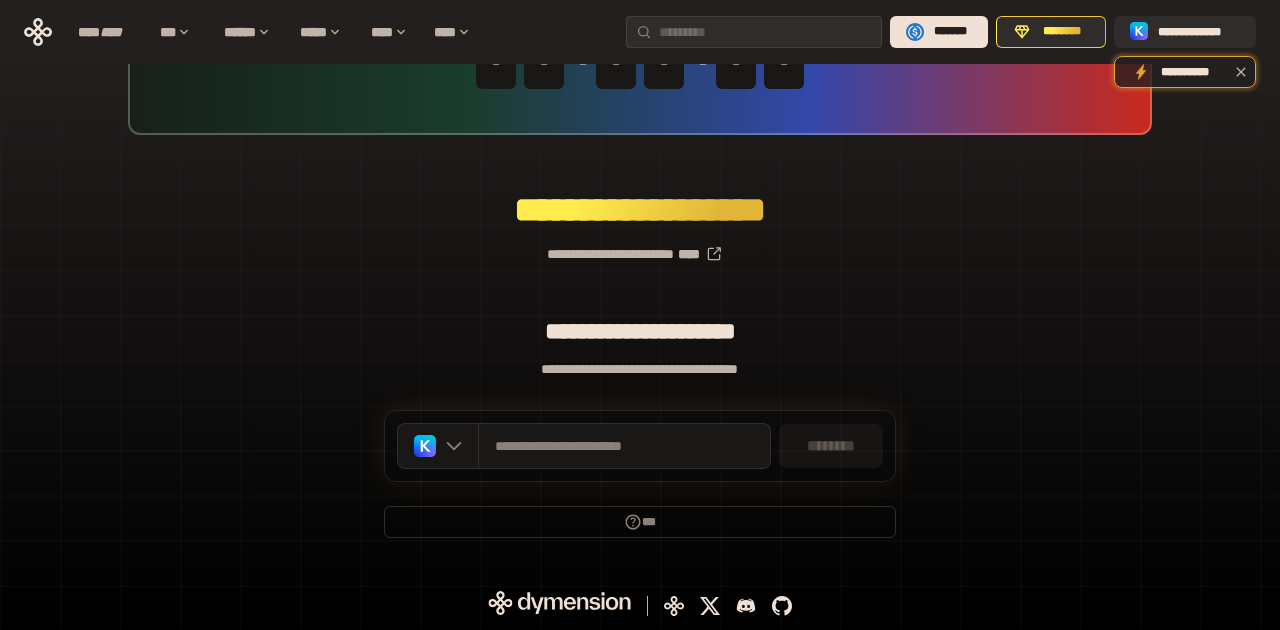 click on "********" at bounding box center [831, 446] 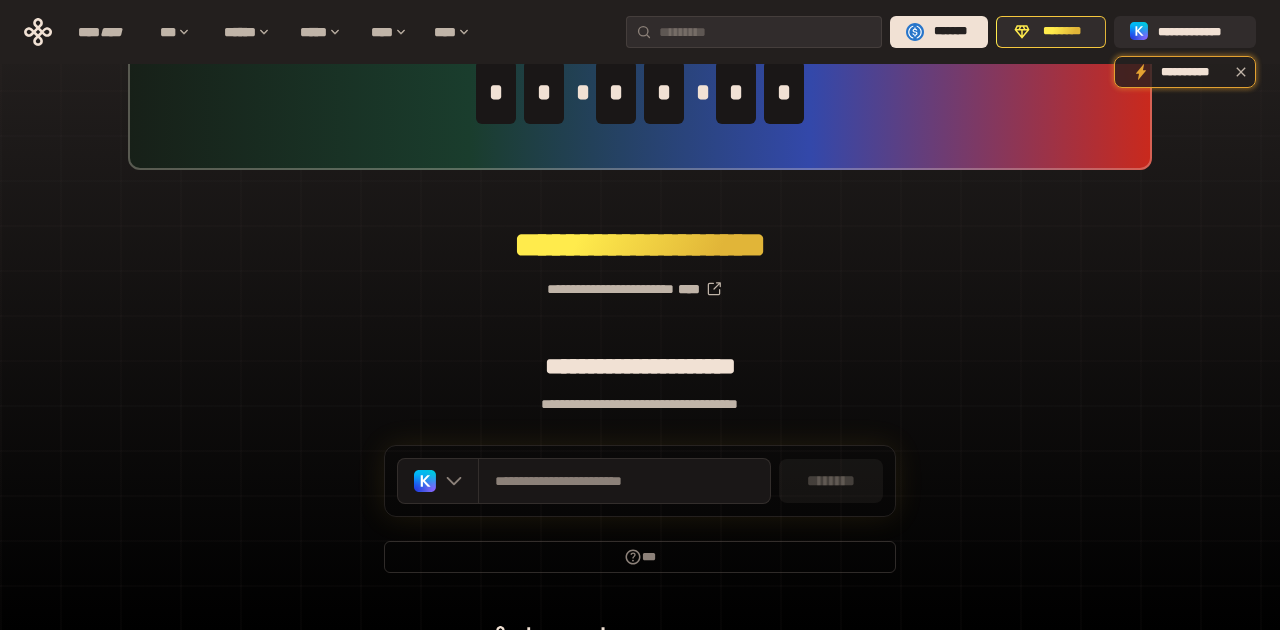 scroll, scrollTop: 153, scrollLeft: 0, axis: vertical 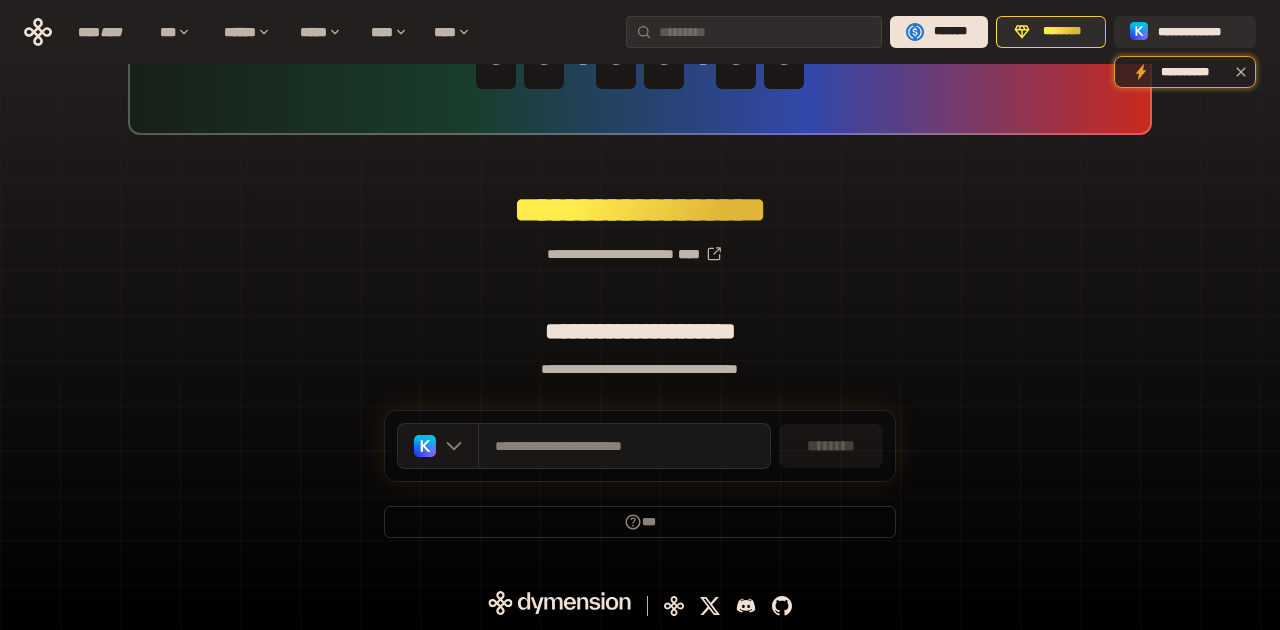 click on "**********" at bounding box center (640, 369) 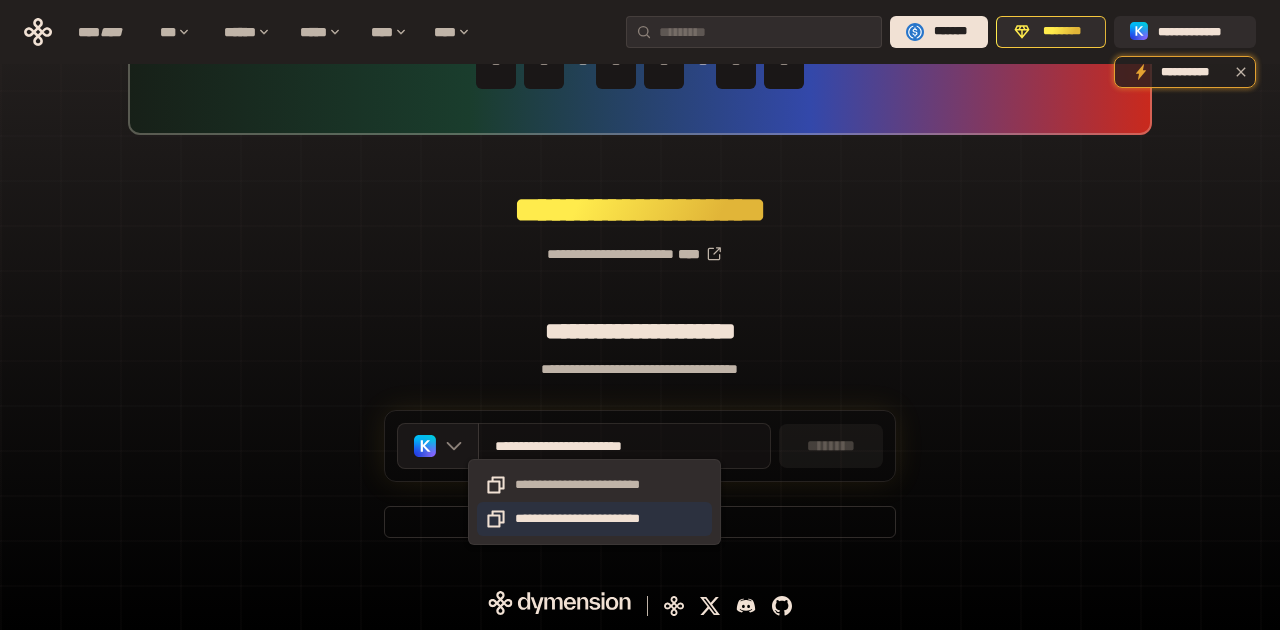 click on "**********" at bounding box center [594, 519] 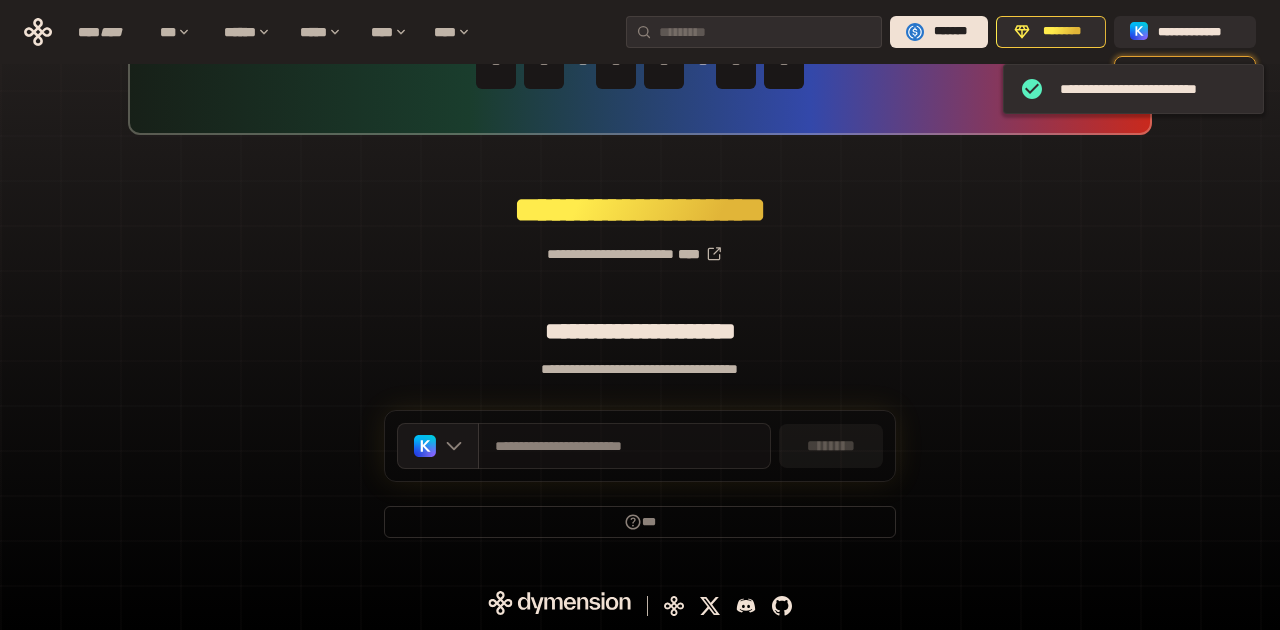 click on "********" at bounding box center [831, 446] 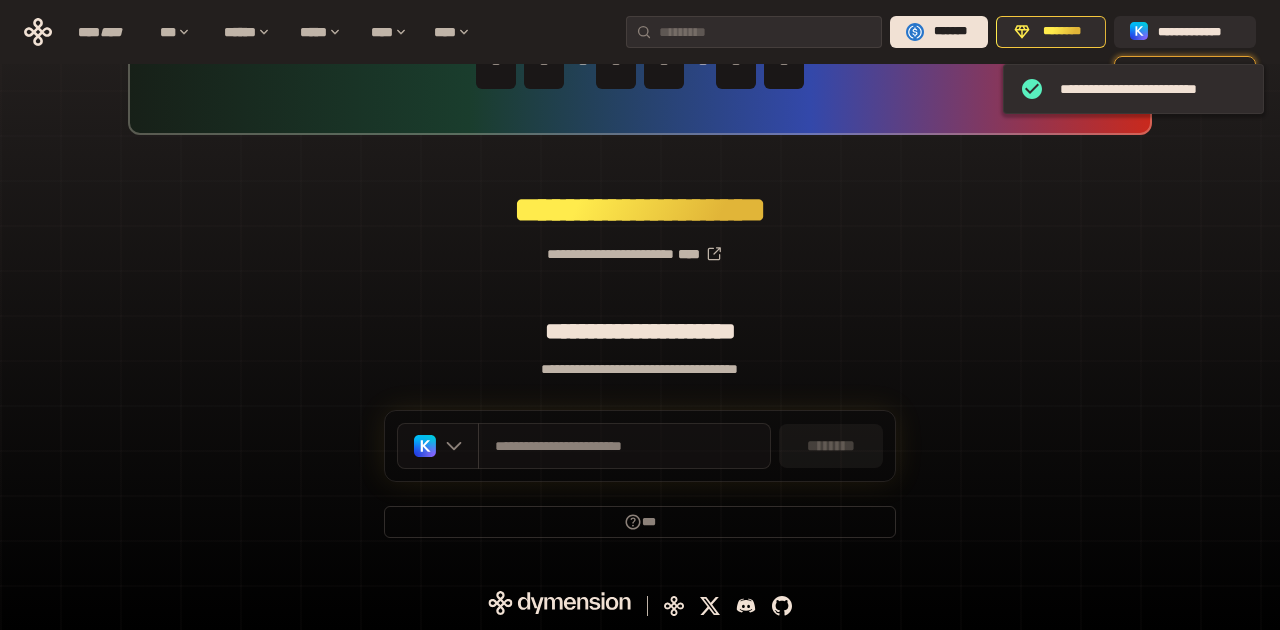 click 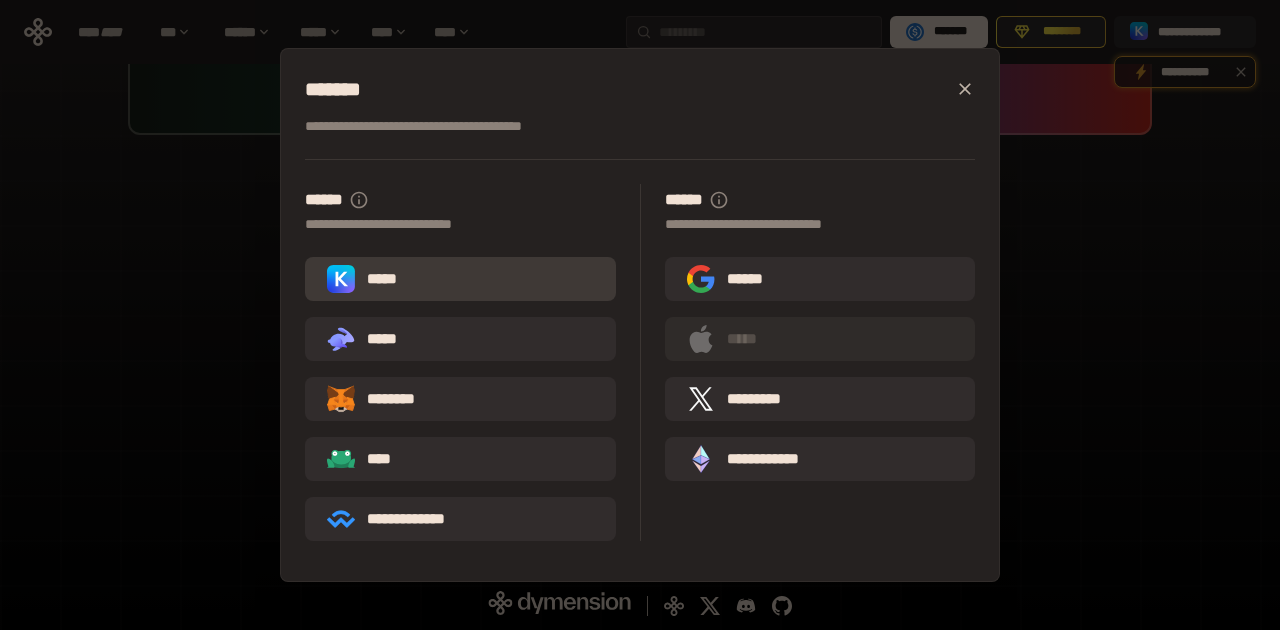 click on "*****" at bounding box center [460, 279] 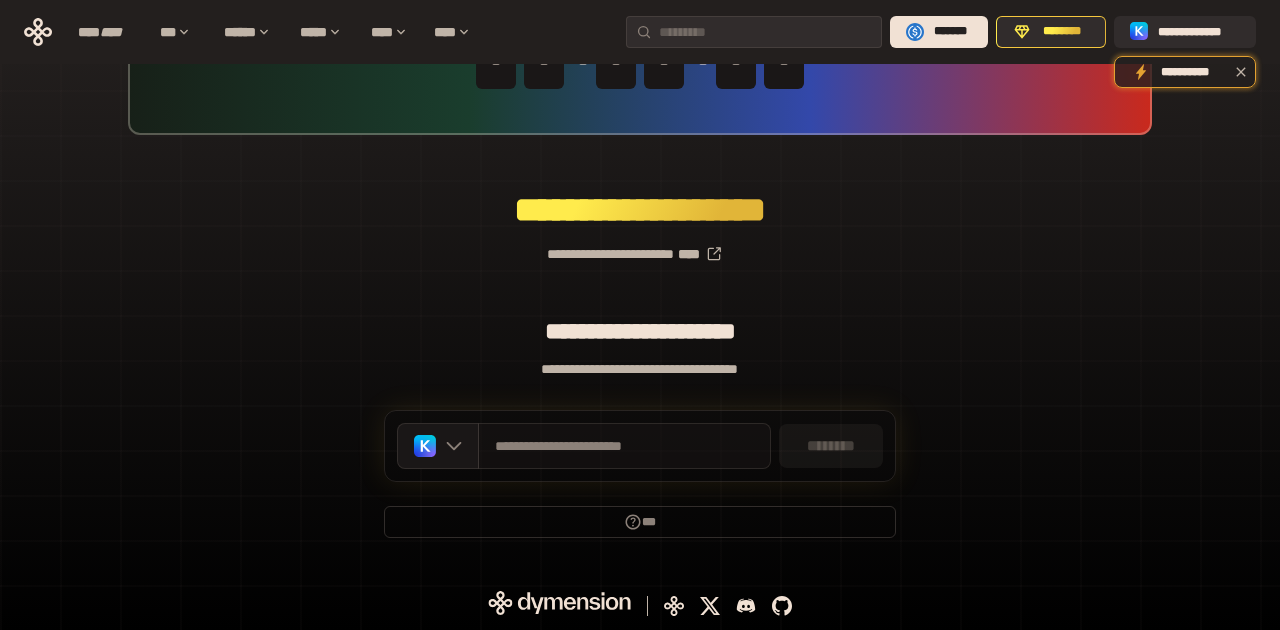 click on "********" at bounding box center (831, 446) 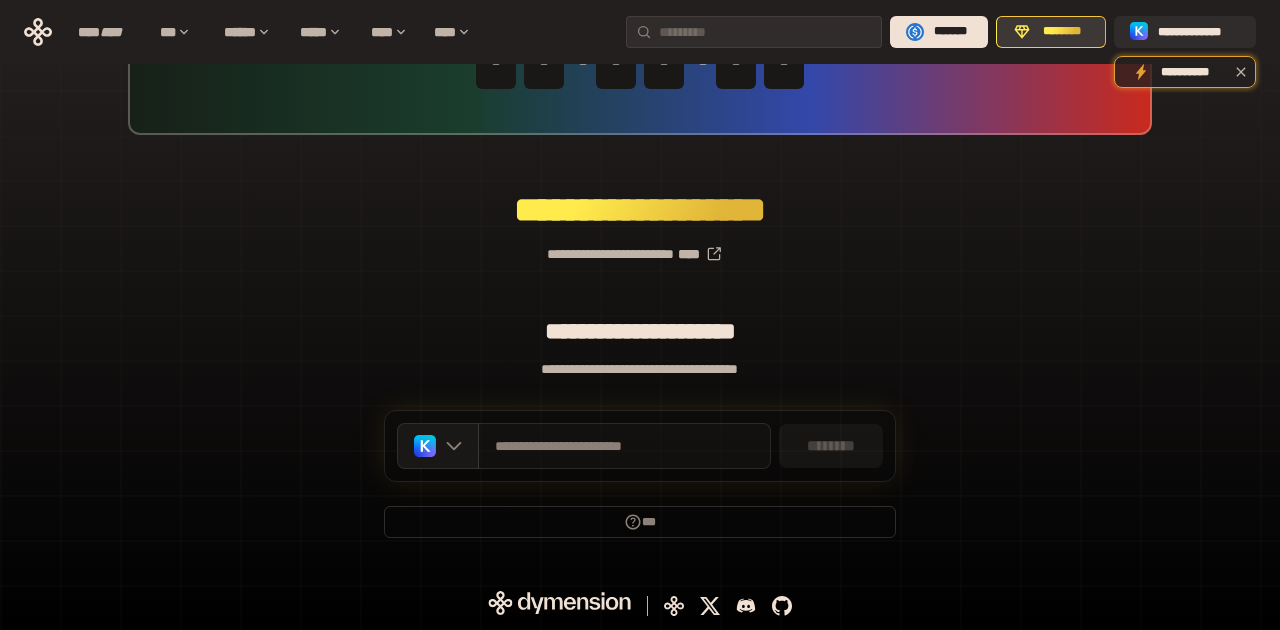 click on "********" at bounding box center (1062, 32) 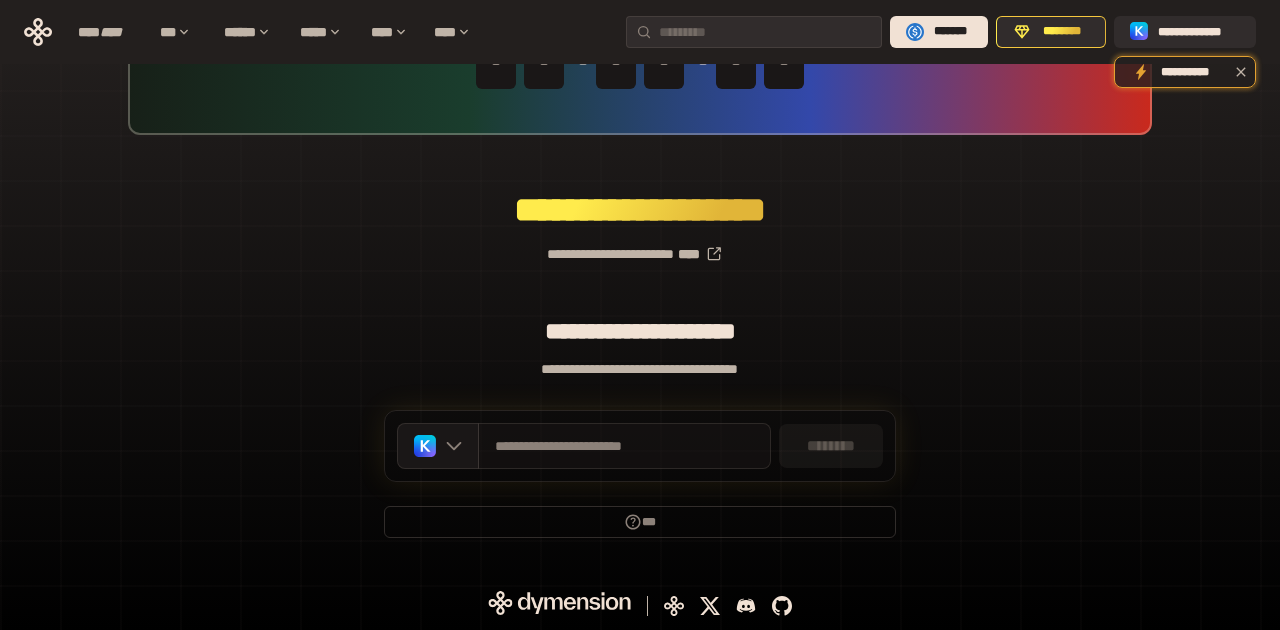 click on "********" at bounding box center (831, 446) 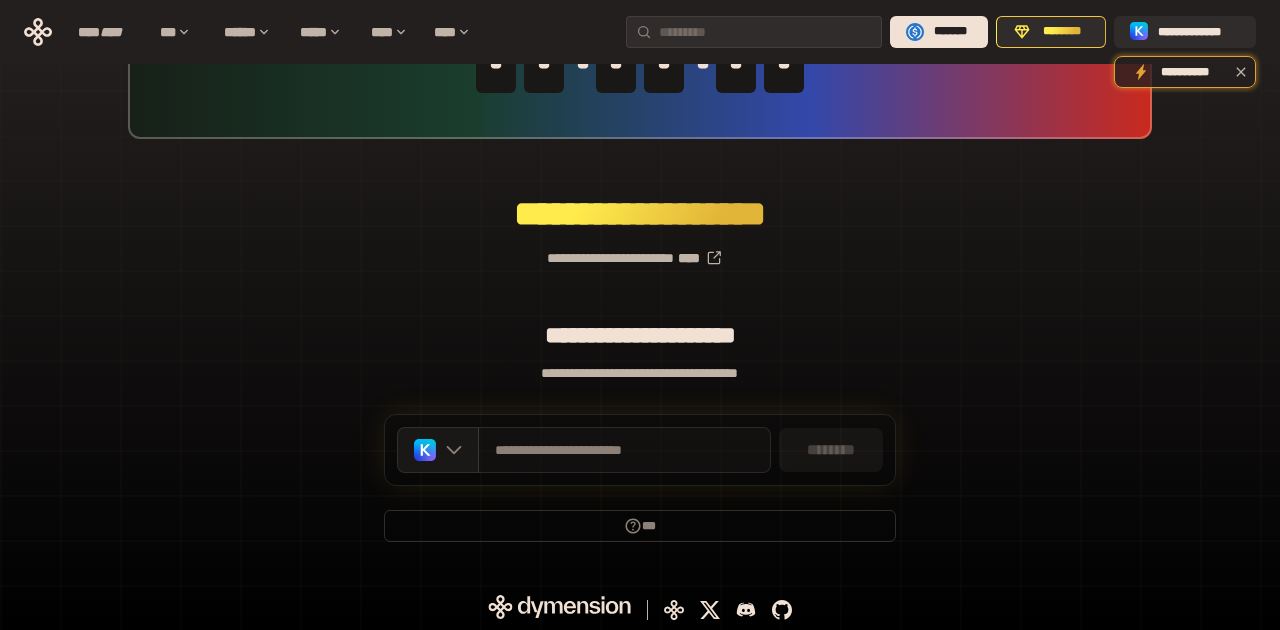 scroll, scrollTop: 153, scrollLeft: 0, axis: vertical 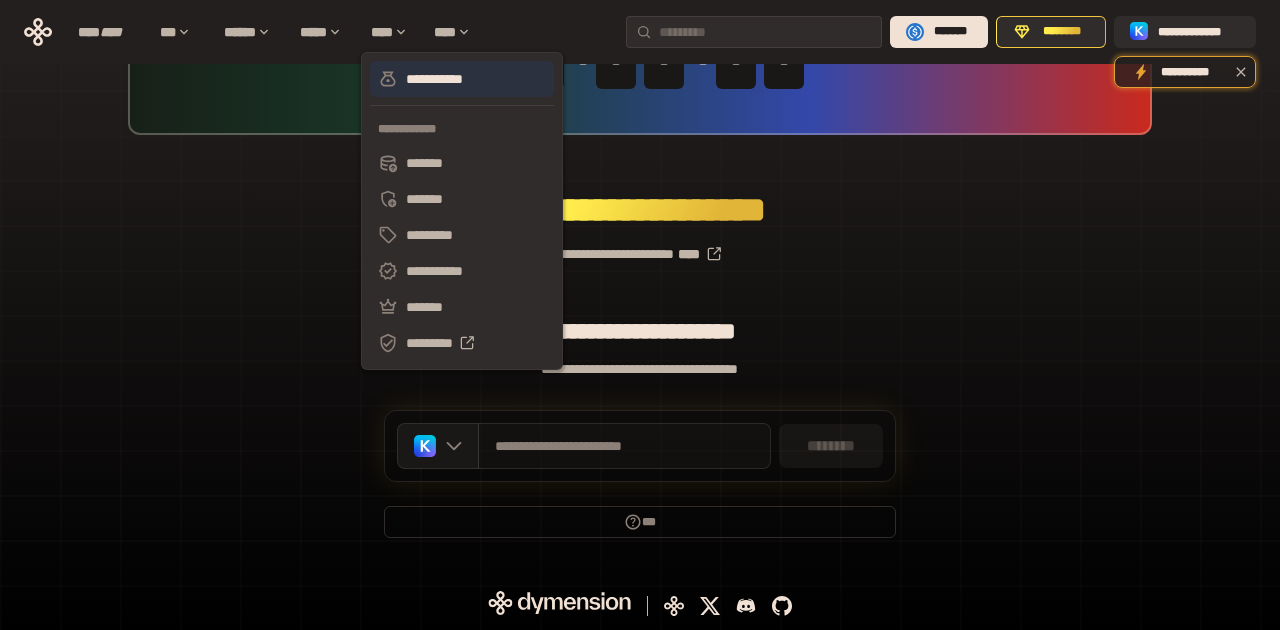 click on "**********" at bounding box center (462, 79) 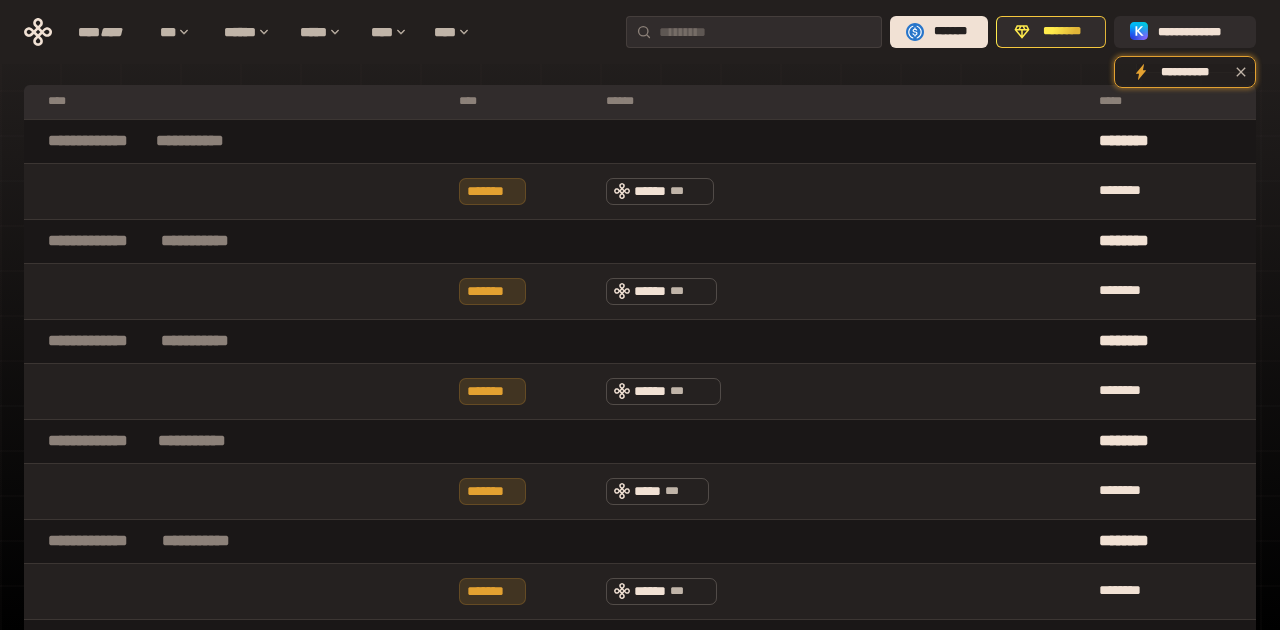 scroll, scrollTop: 0, scrollLeft: 0, axis: both 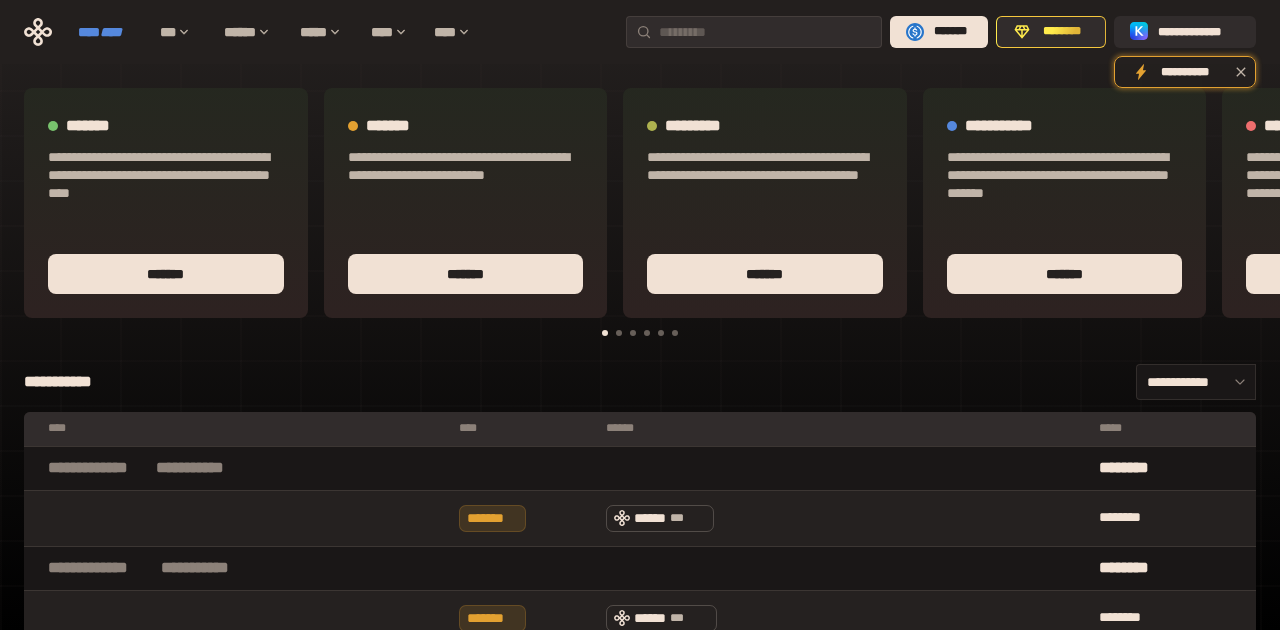 click on "****" at bounding box center (111, 32) 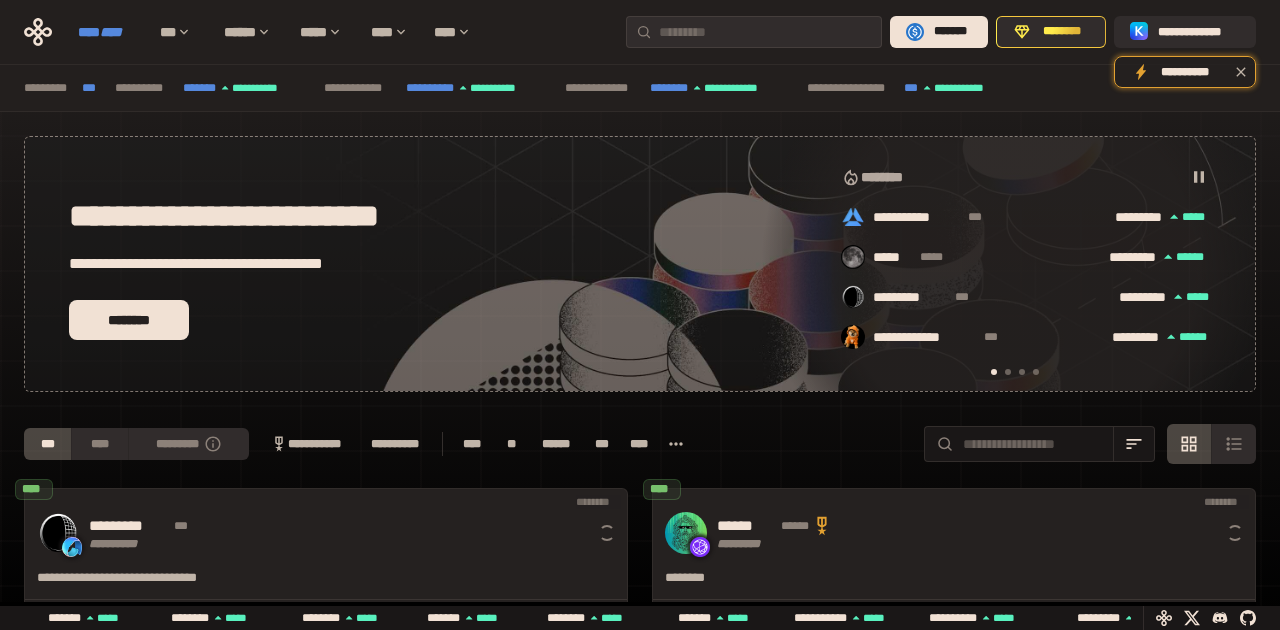 scroll, scrollTop: 0, scrollLeft: 16, axis: horizontal 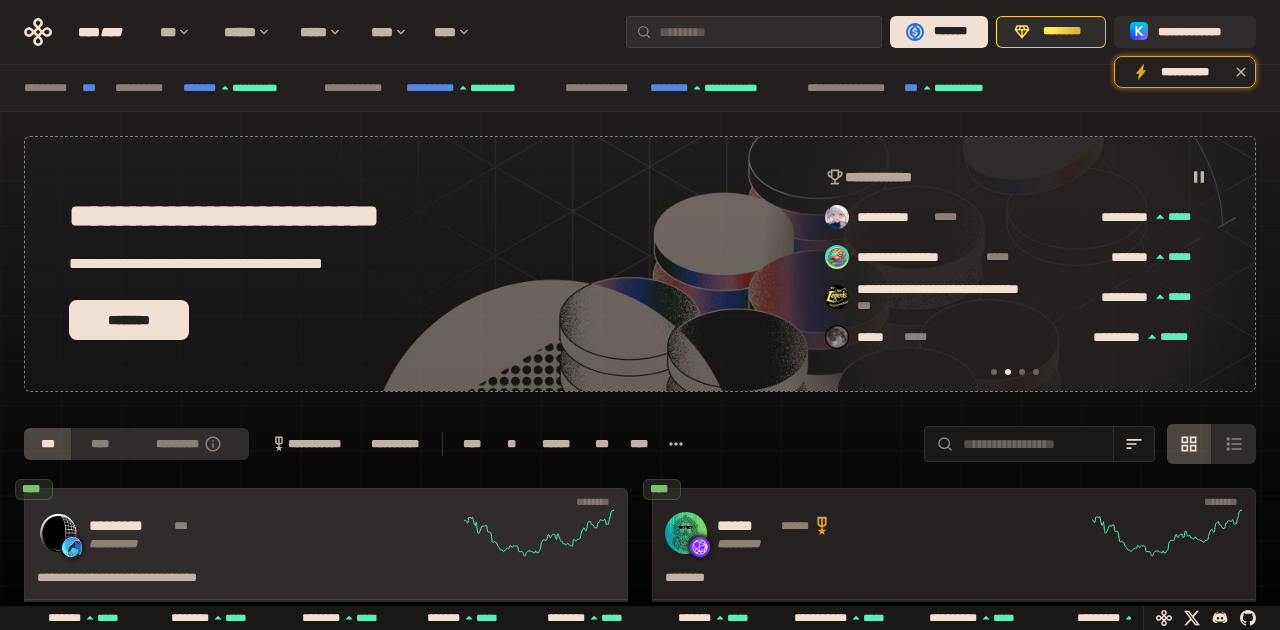 click on "**********" at bounding box center [274, 533] 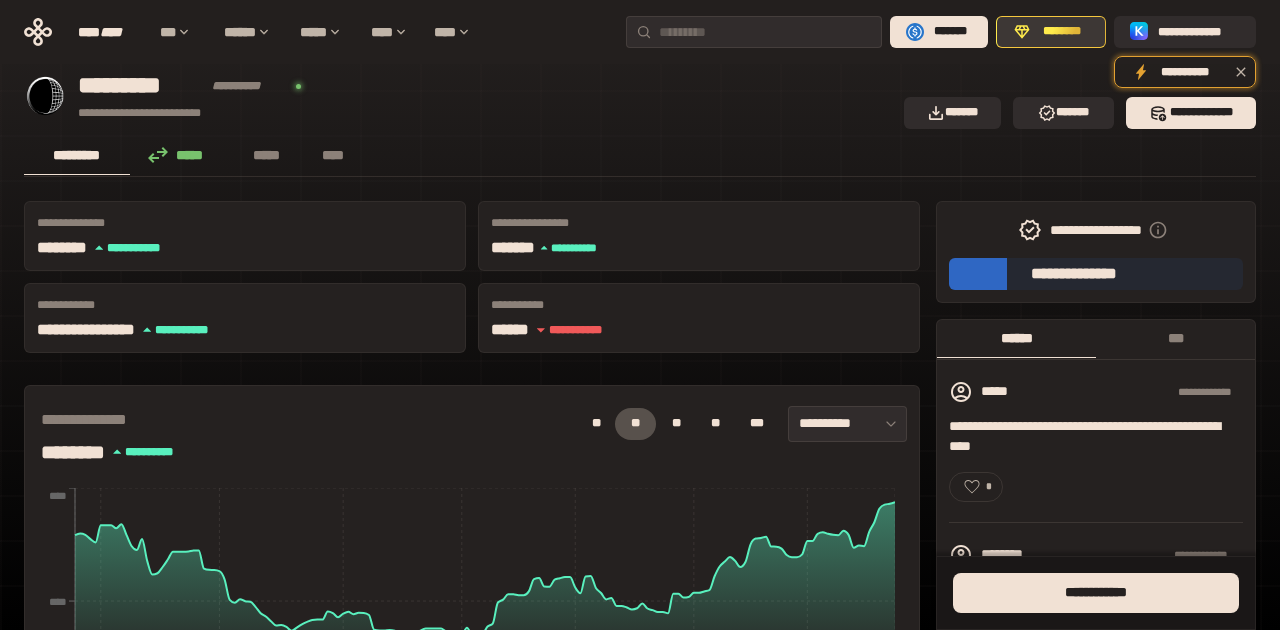 click on "********" at bounding box center [1062, 32] 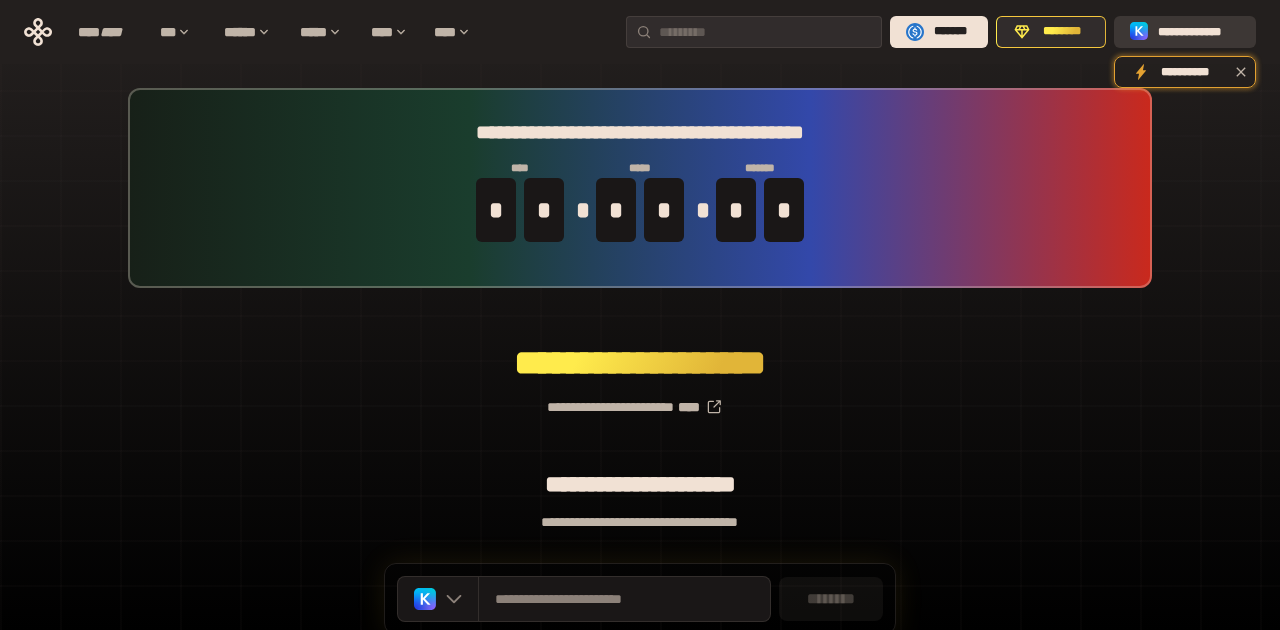 click on "**********" at bounding box center (1199, 32) 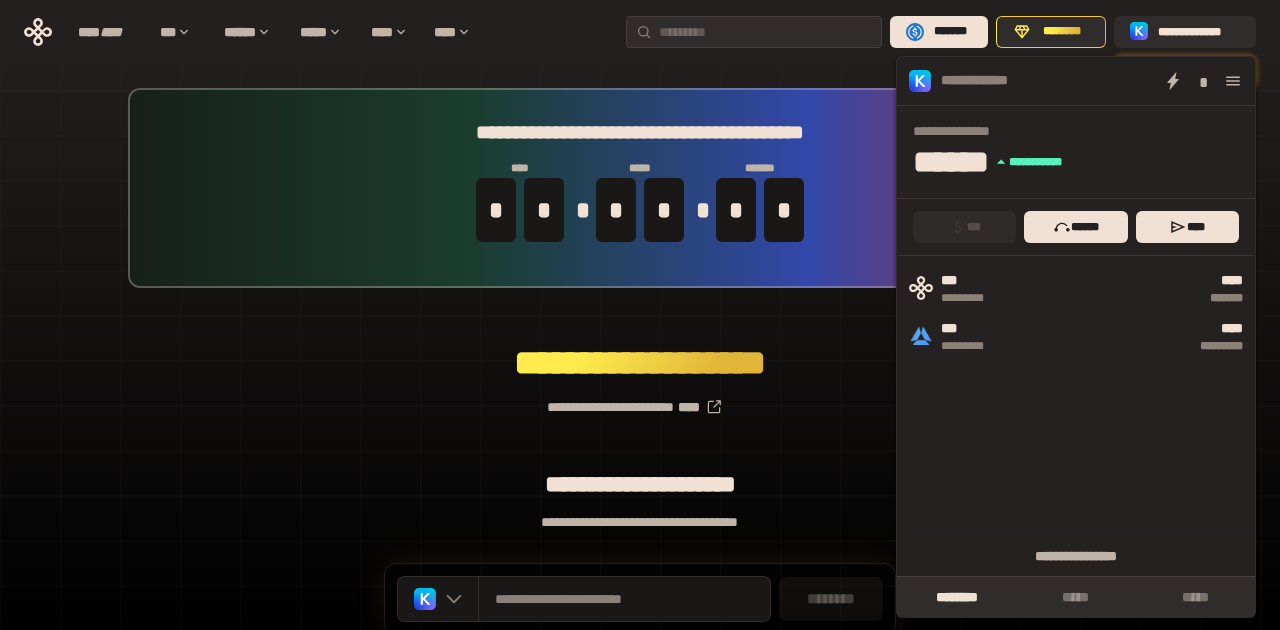 click 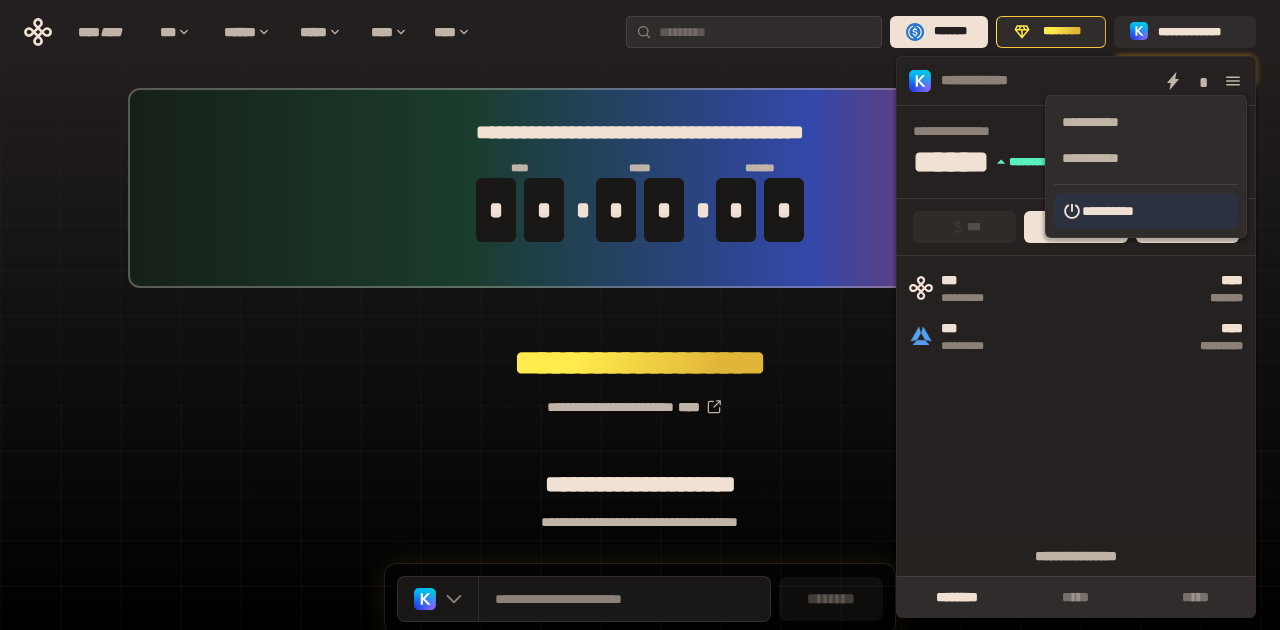 click on "**********" at bounding box center [1146, 211] 